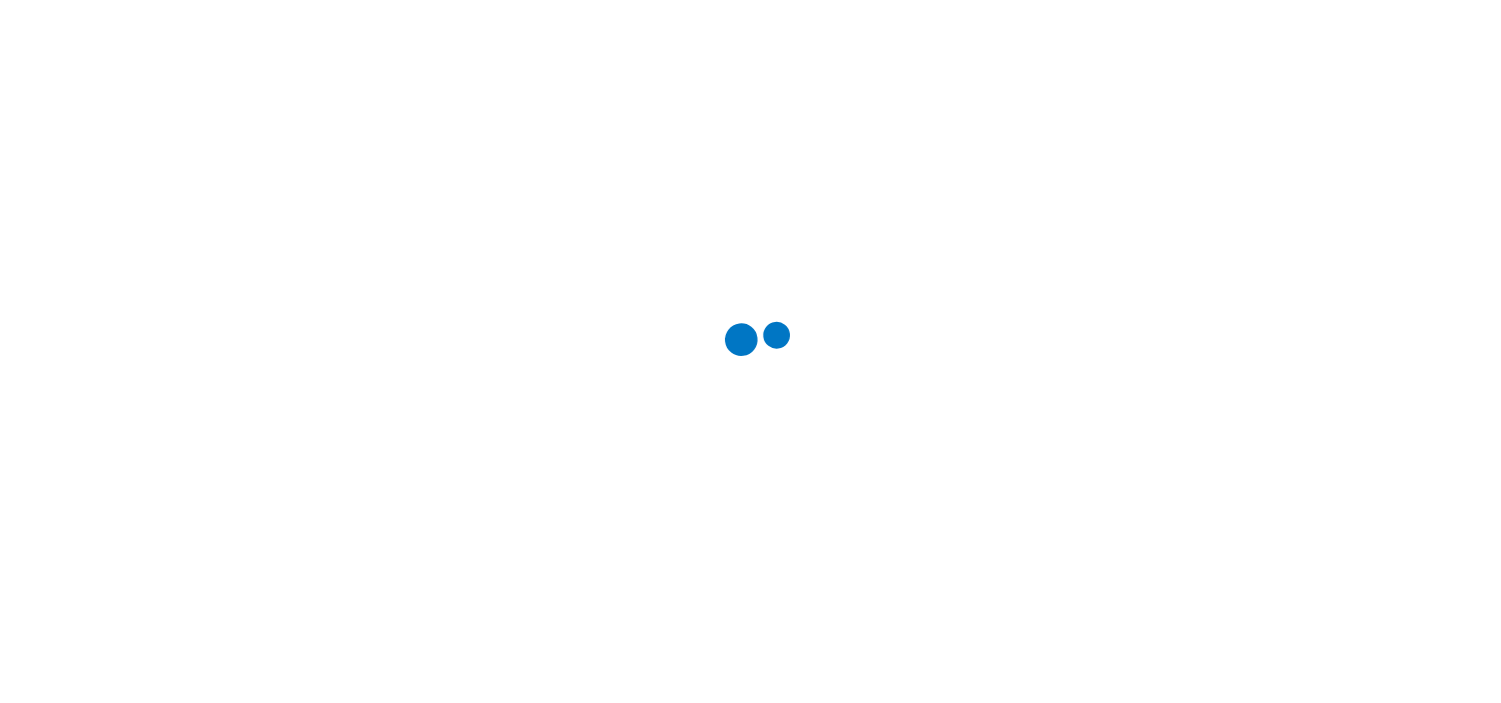 scroll, scrollTop: 0, scrollLeft: 0, axis: both 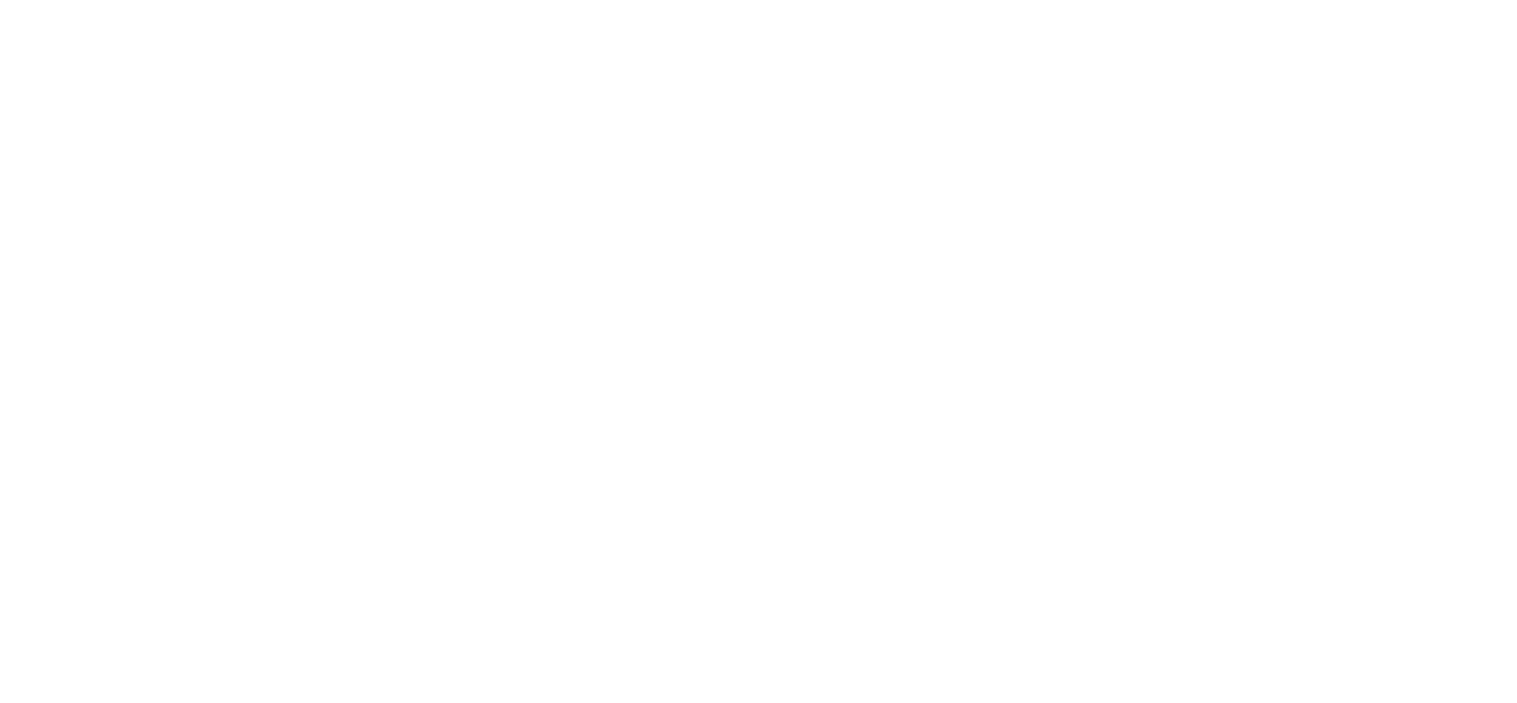 click 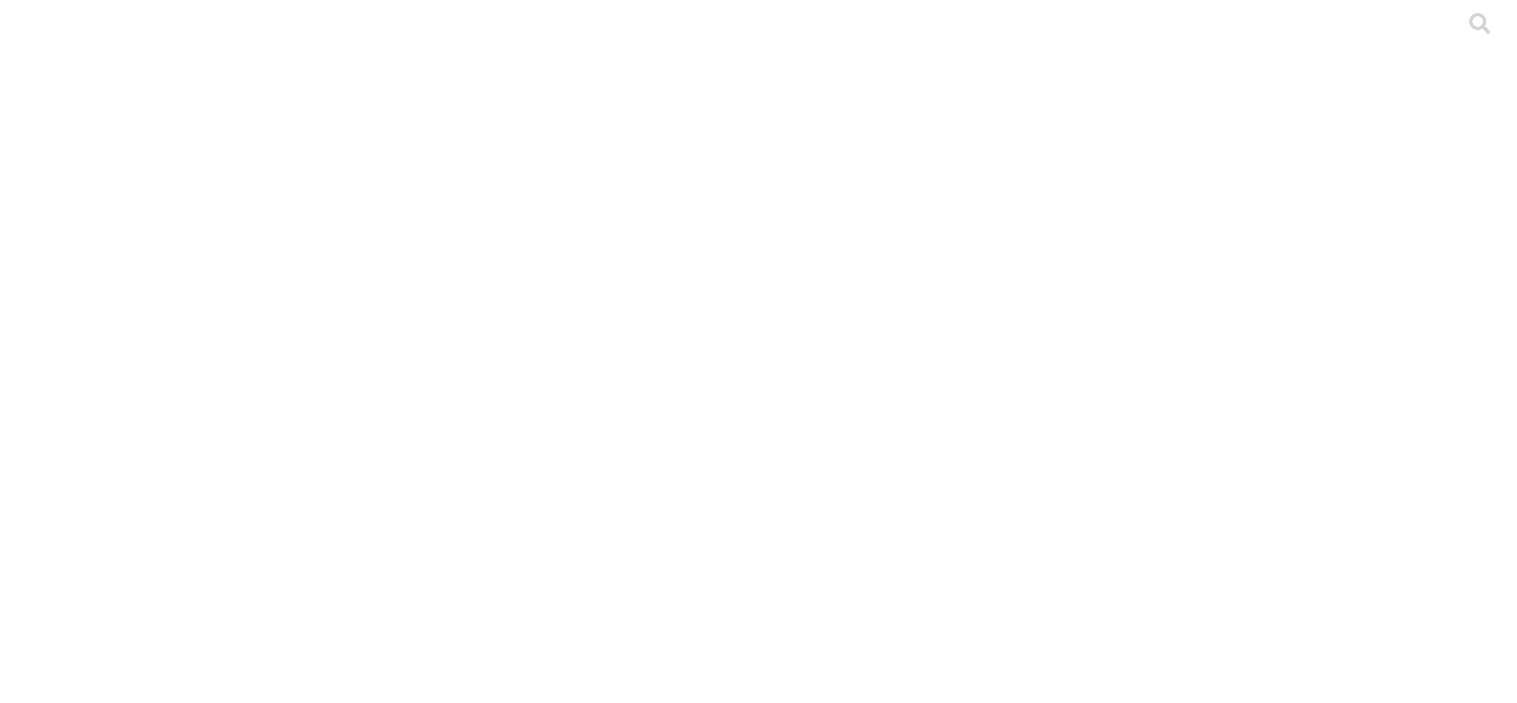click on "ETL" at bounding box center (758, 3932) 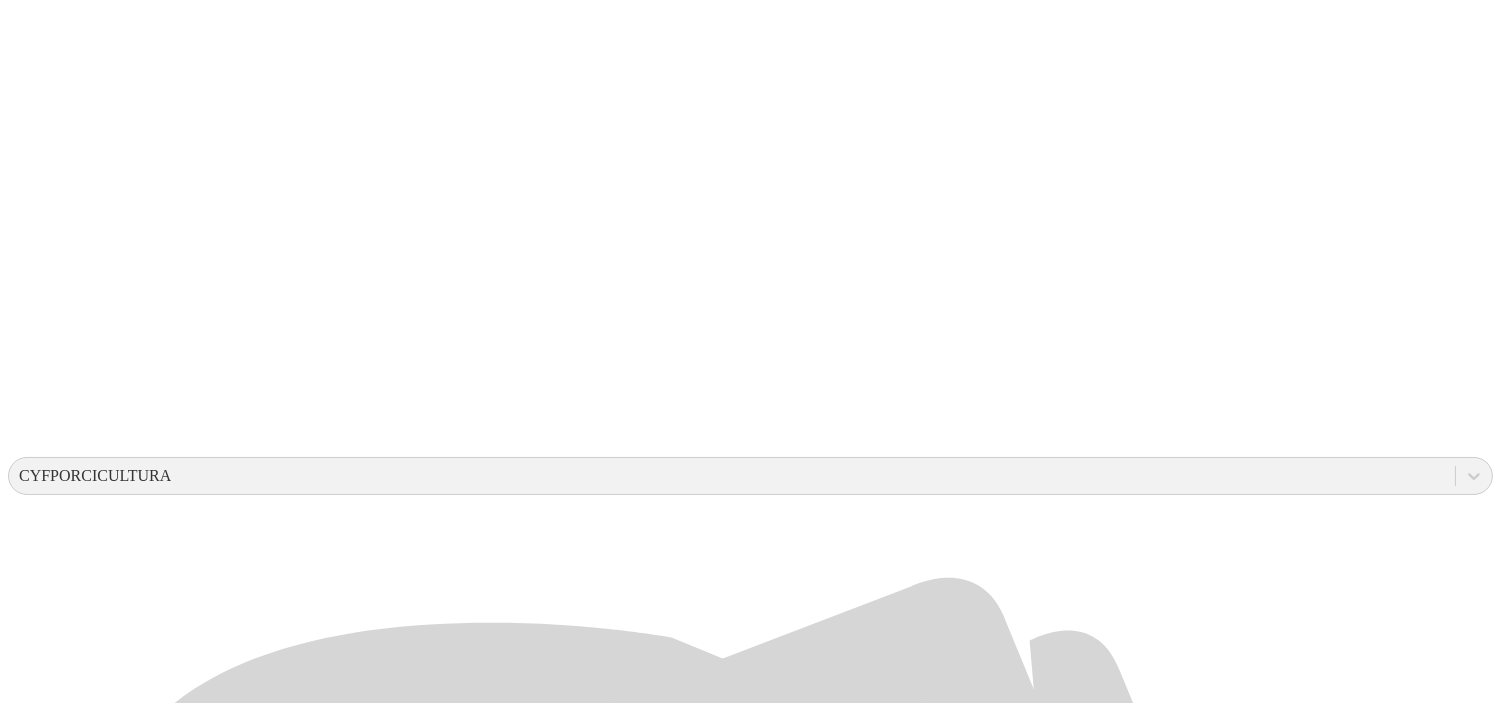 scroll, scrollTop: 400, scrollLeft: 0, axis: vertical 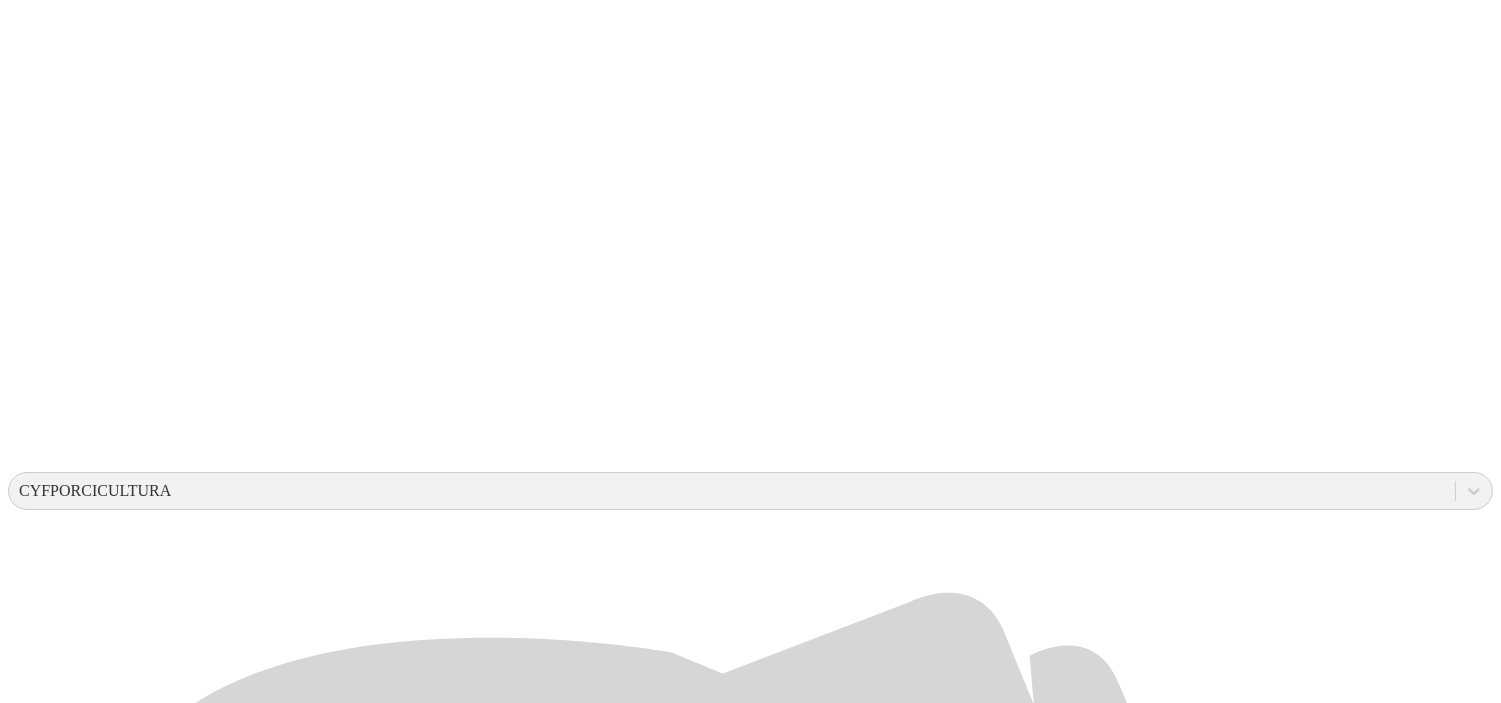 click on "[FIRST] [LAST] [LAST]" at bounding box center [750, 12605] 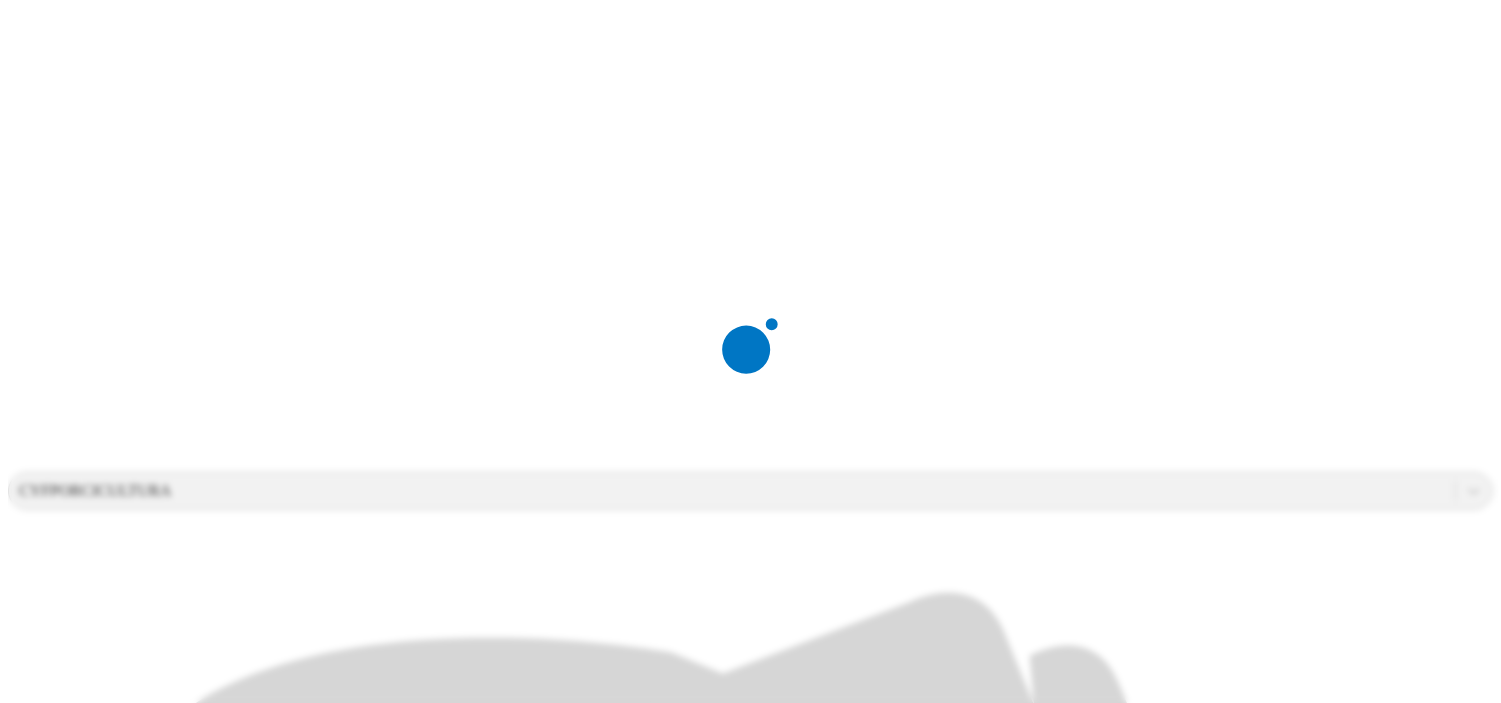 scroll, scrollTop: 0, scrollLeft: 0, axis: both 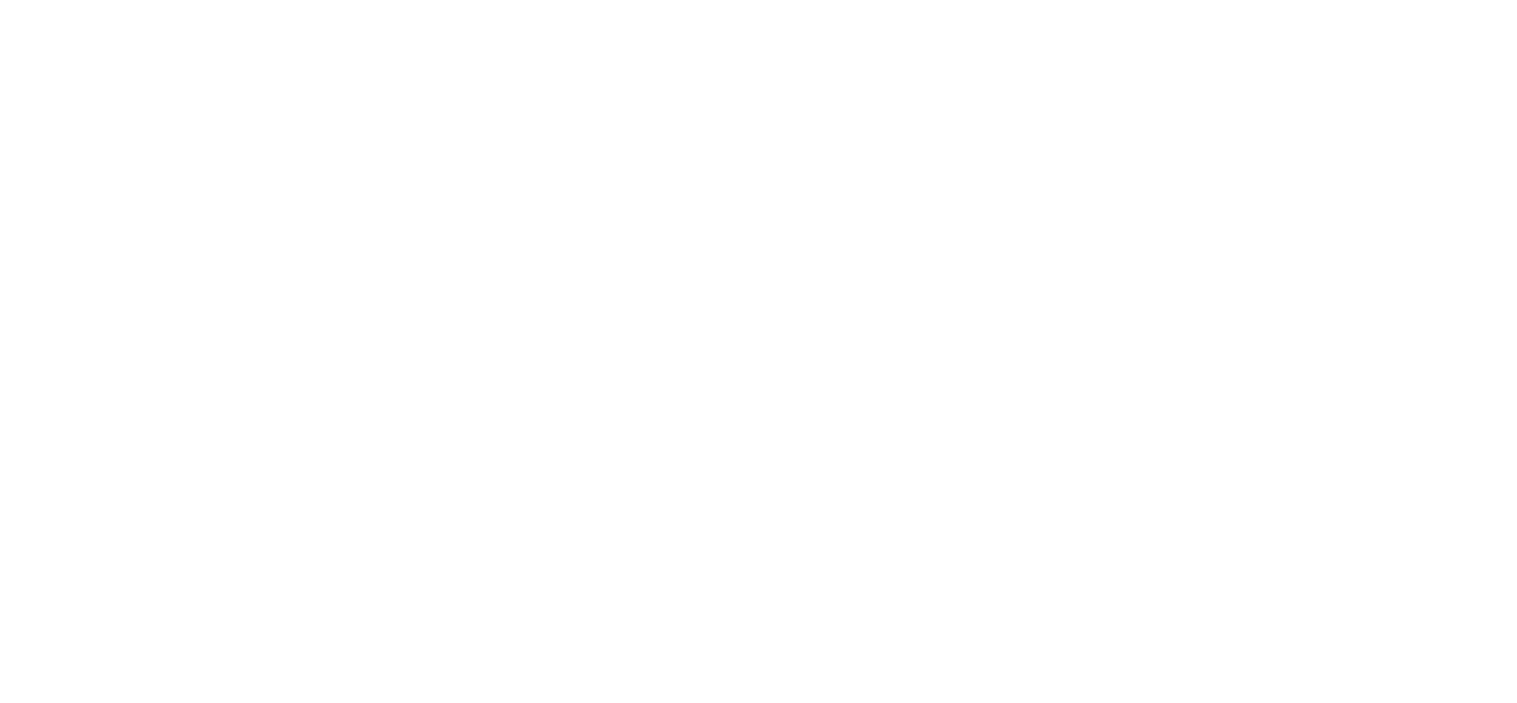 click 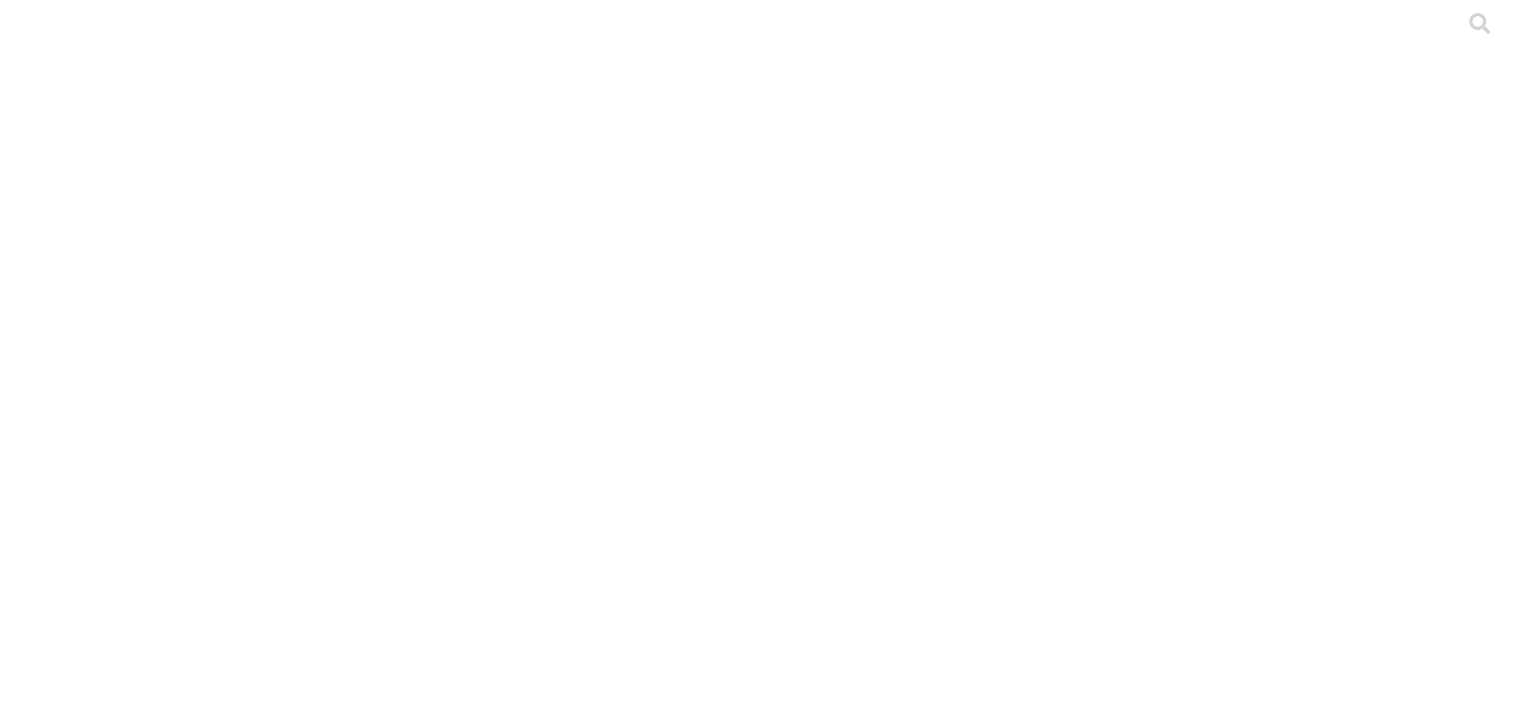 click on ".cls-1 {
fill: #d6d6d6;
}
ETL" at bounding box center [758, 3179] 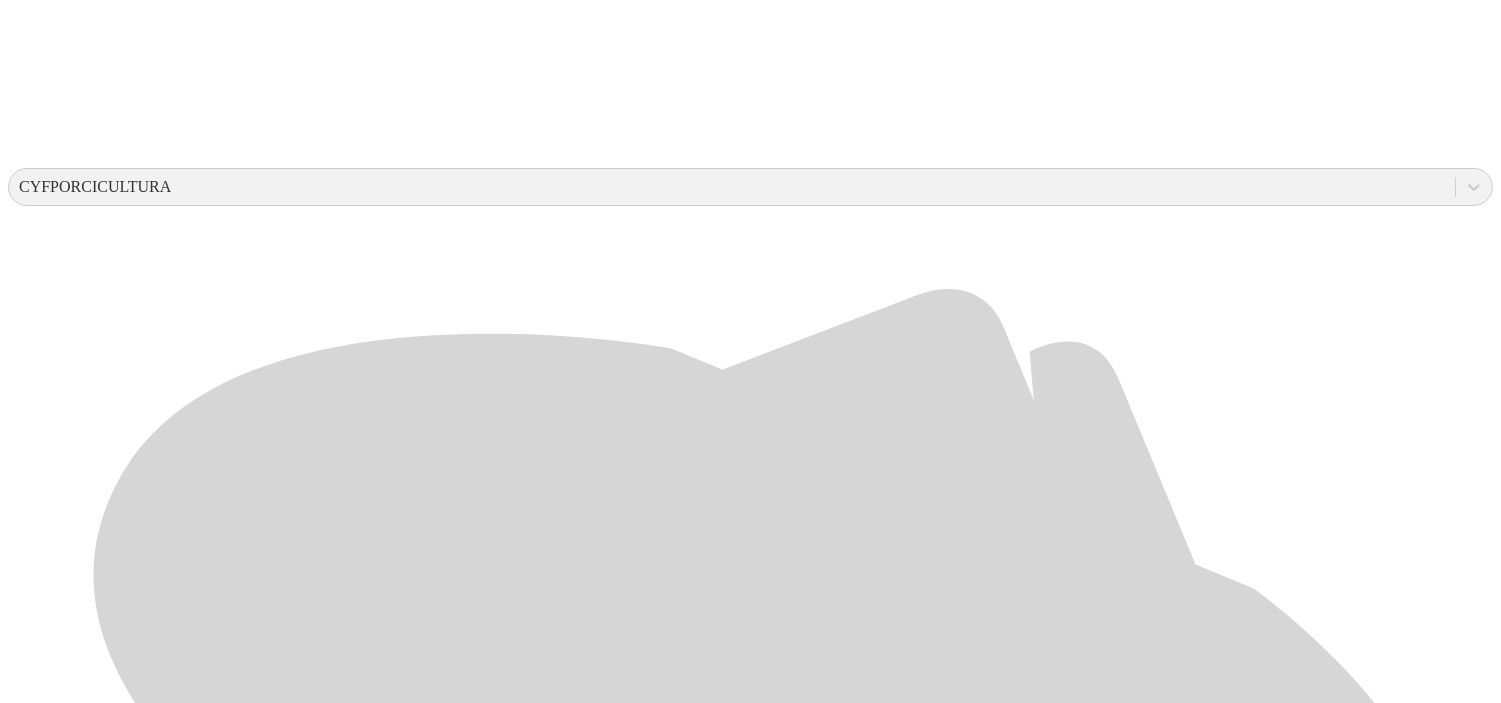 scroll, scrollTop: 651, scrollLeft: 0, axis: vertical 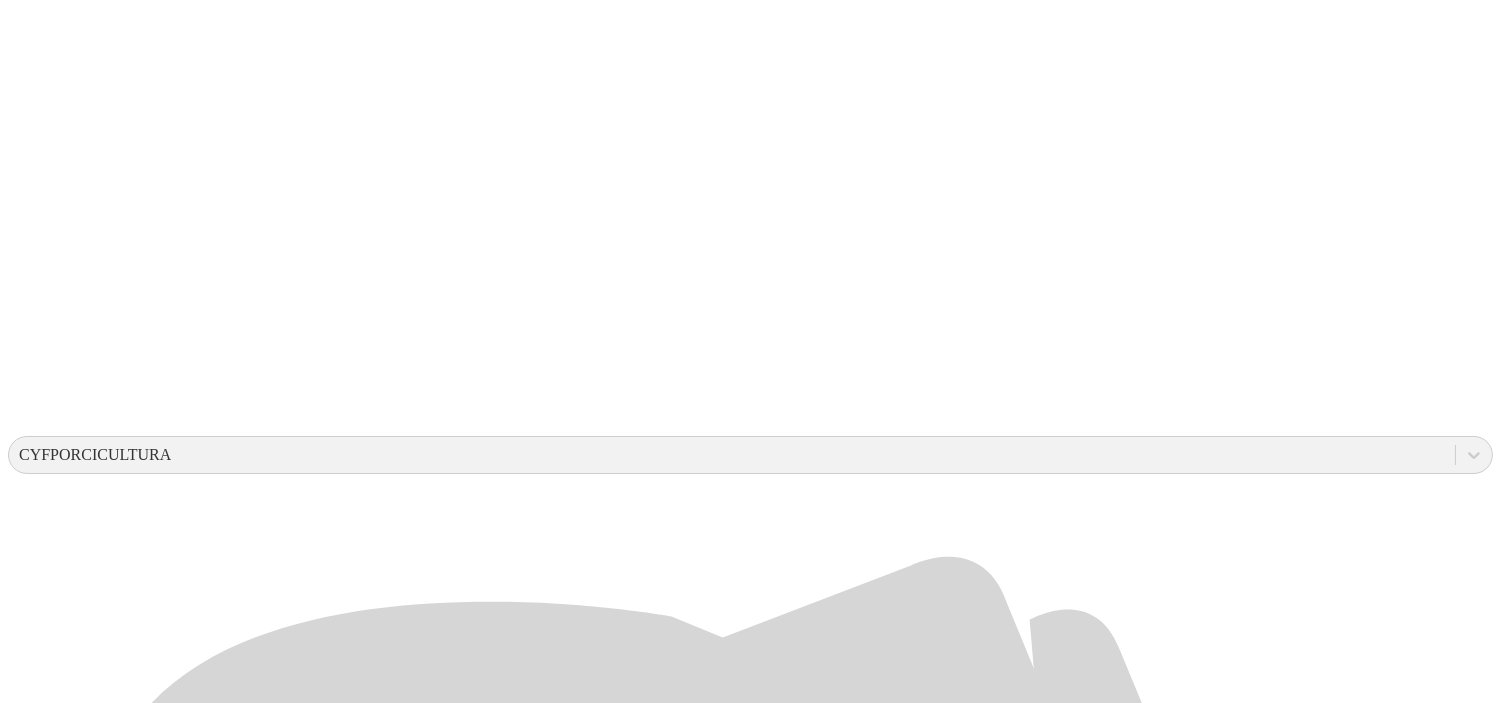 click on "[FIRST] [LAST] [LAST]" at bounding box center (750, 12569) 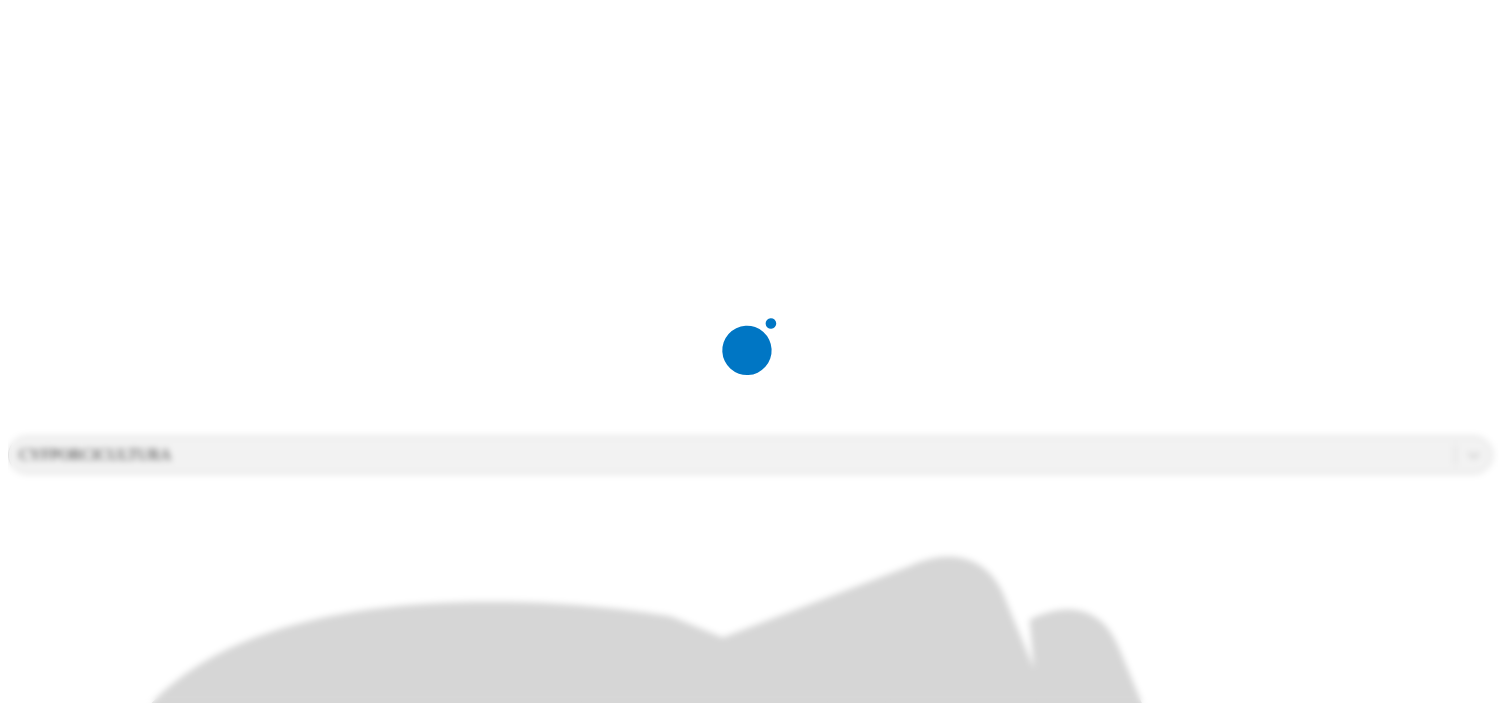 scroll, scrollTop: 0, scrollLeft: 0, axis: both 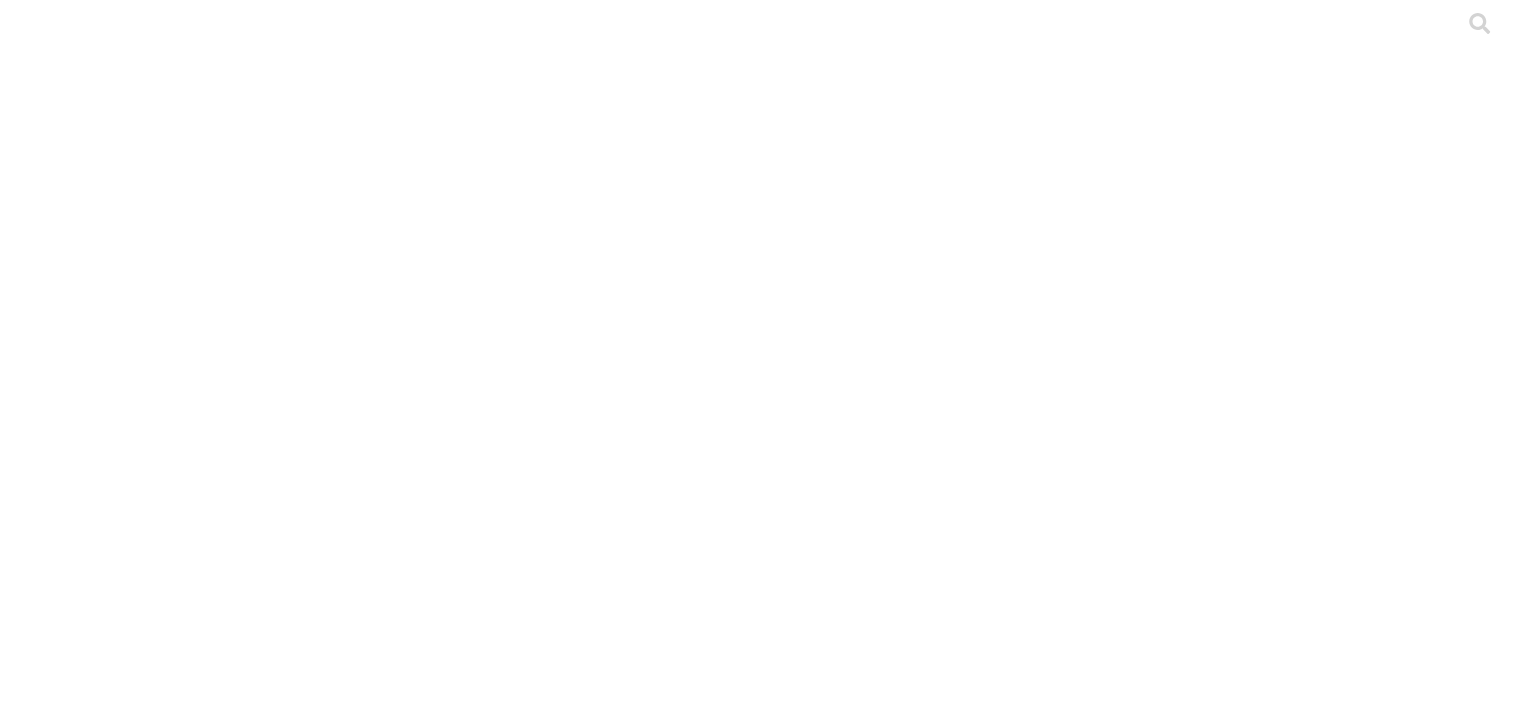 click on ".cls-1 {
fill: #d6d6d6;
}
CRIA" at bounding box center (758, 4702) 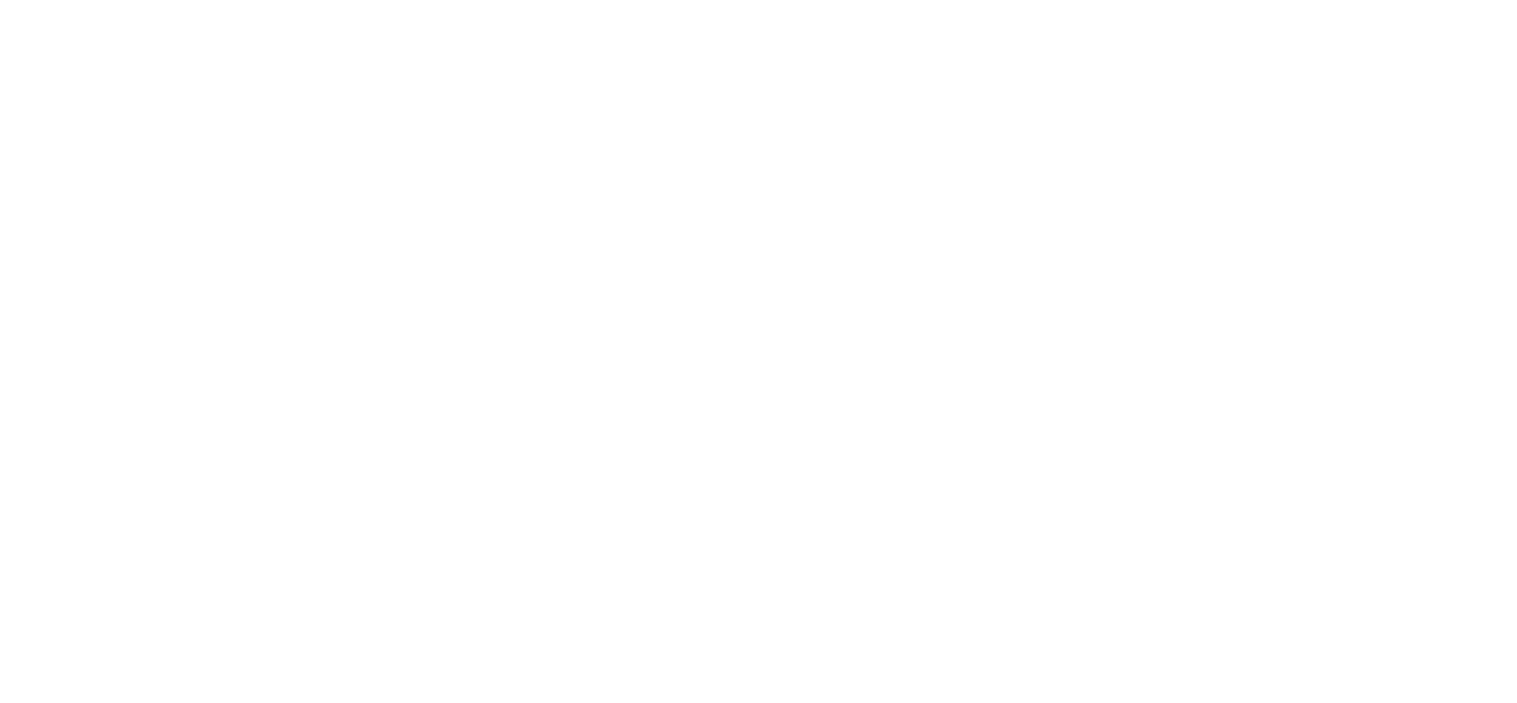 click 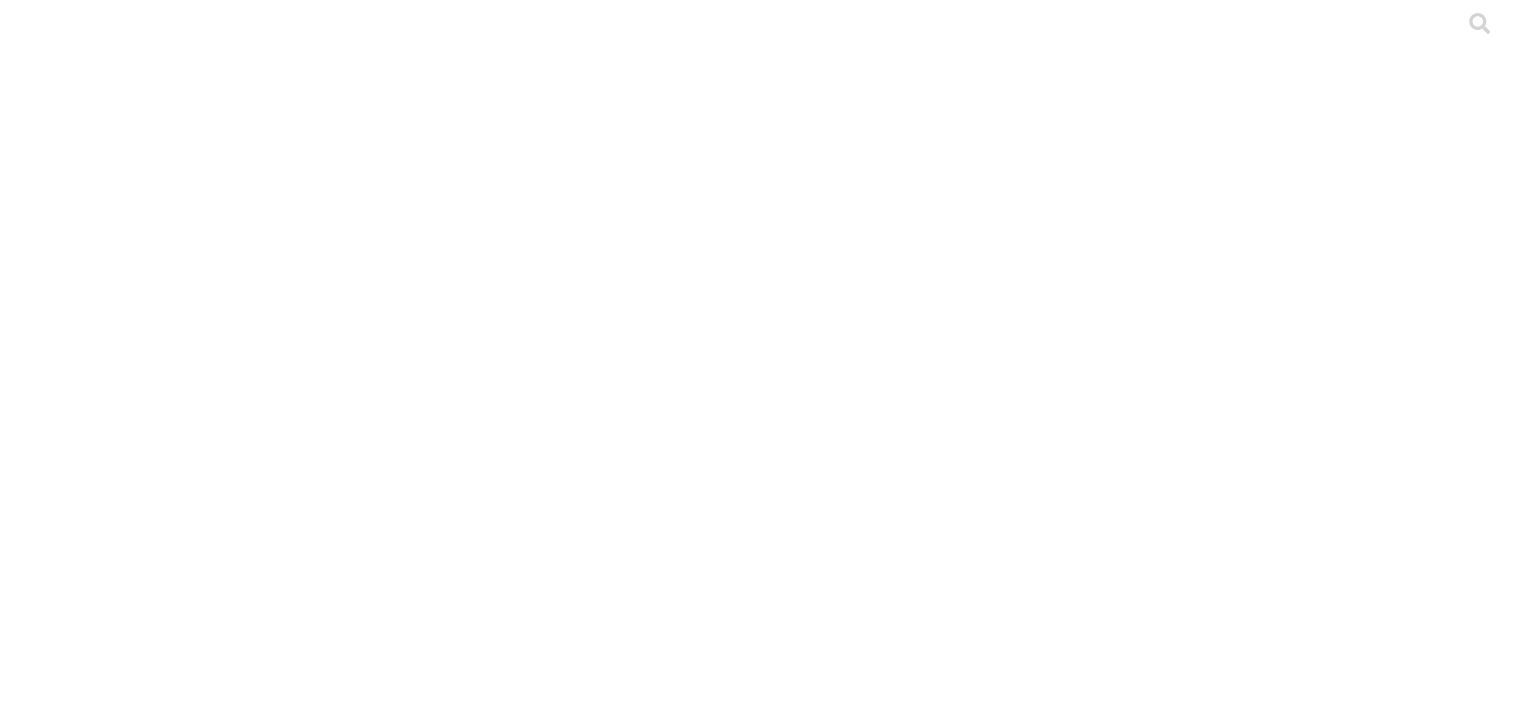 click on ".cls-1 {
fill: #d6d6d6;
}
ETL" at bounding box center [758, 3179] 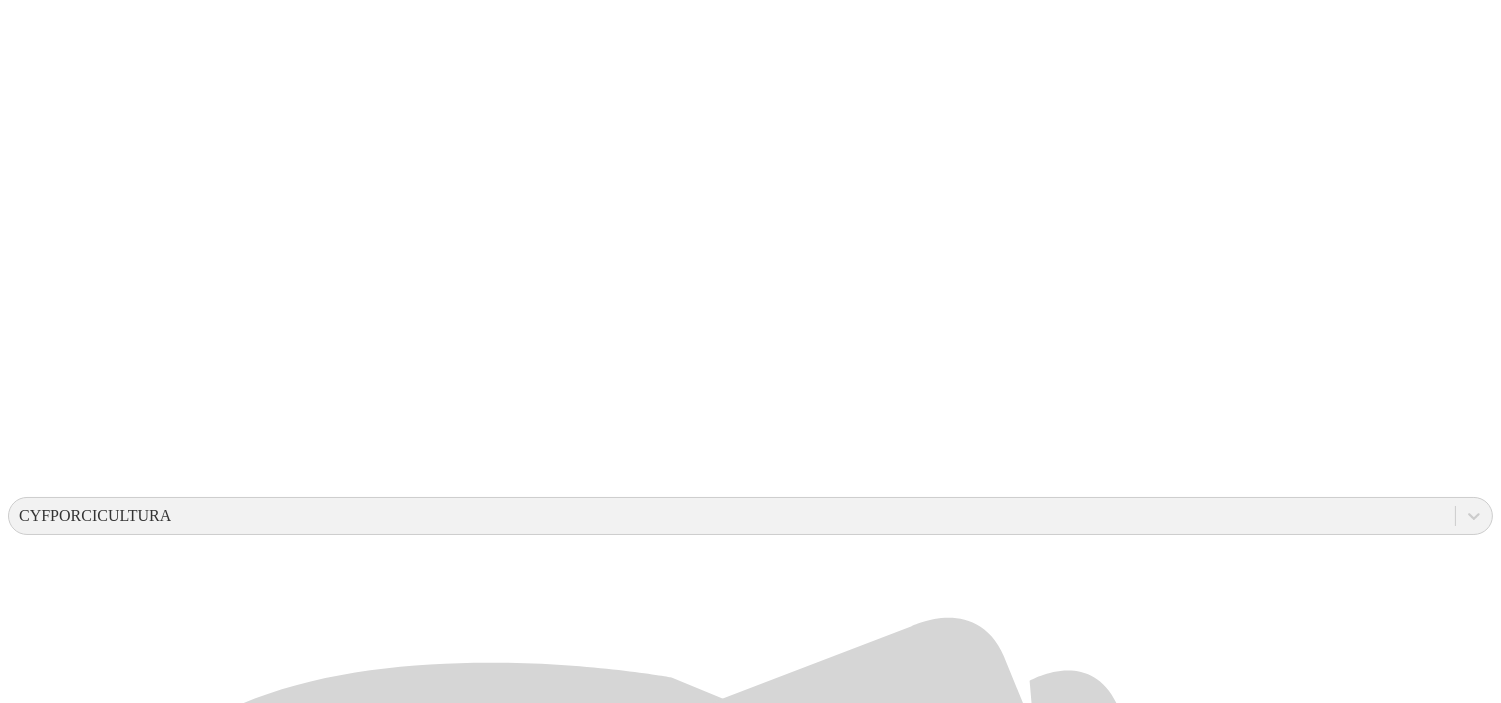 scroll, scrollTop: 311, scrollLeft: 0, axis: vertical 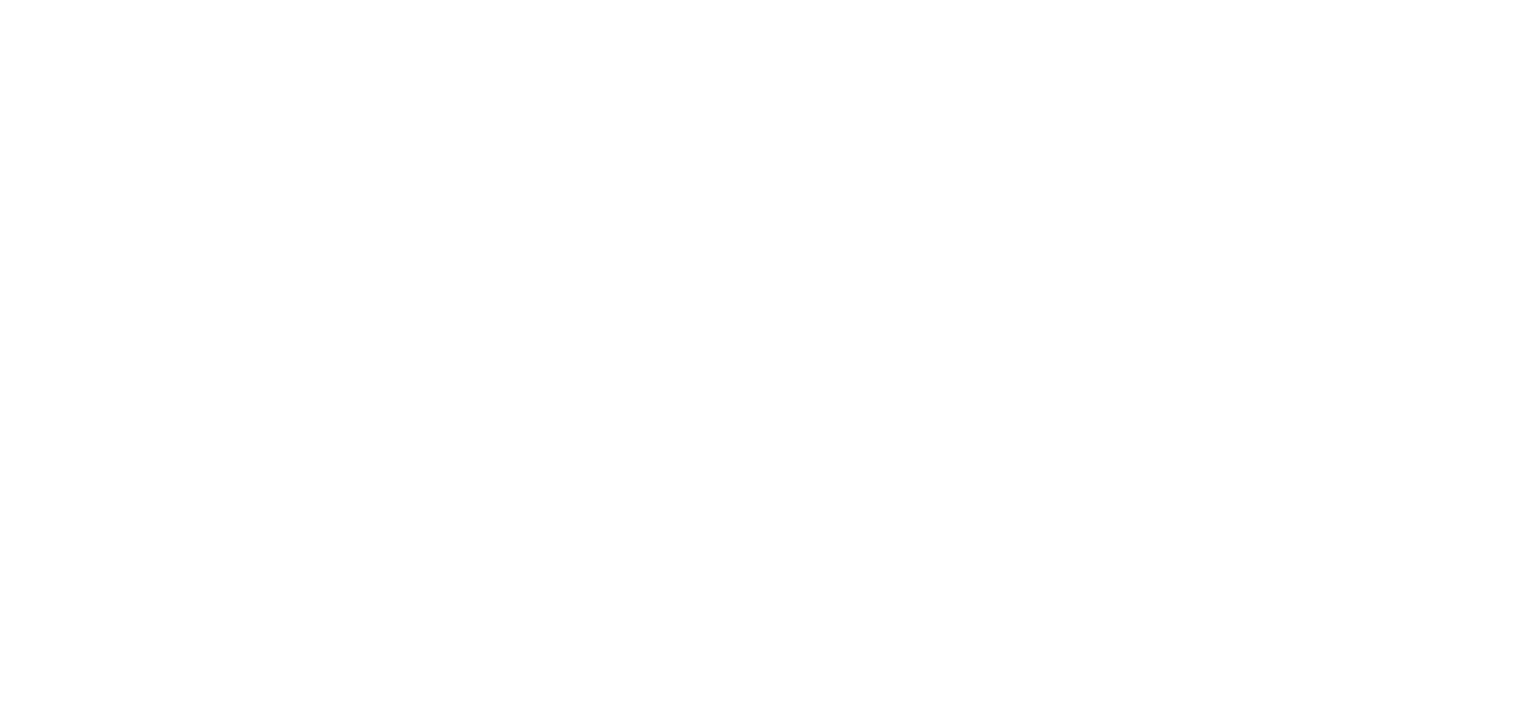 click on ".f833c649-ebfd-4bf3-83aa-e64b698d0dc5 {
fill: none;
stroke-linecap: round;
stroke-linejoin: round;
stroke-width: 3 !important;
}
Know" at bounding box center (758, 2592) 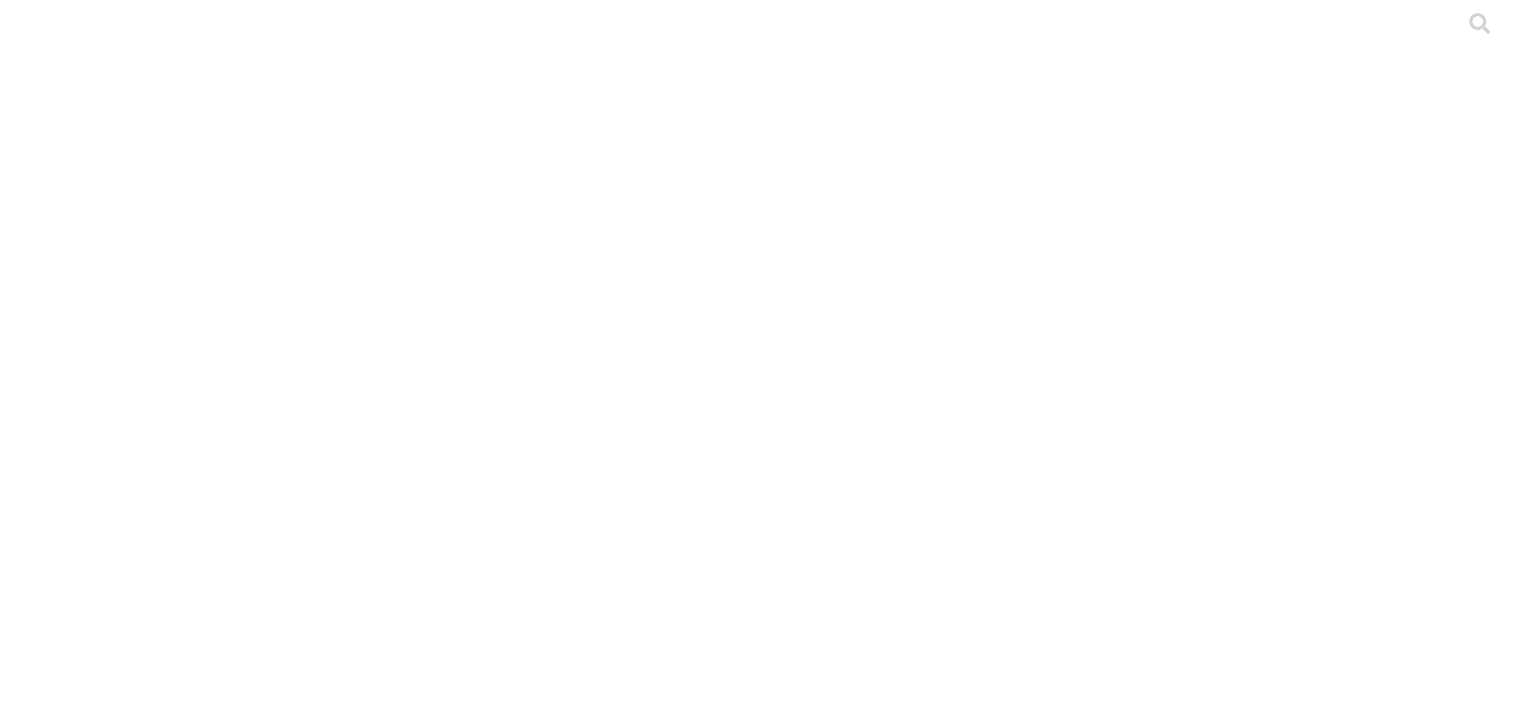 click on ".cls-1 {
fill: #d6d6d6;
}
ETL" at bounding box center [758, 3179] 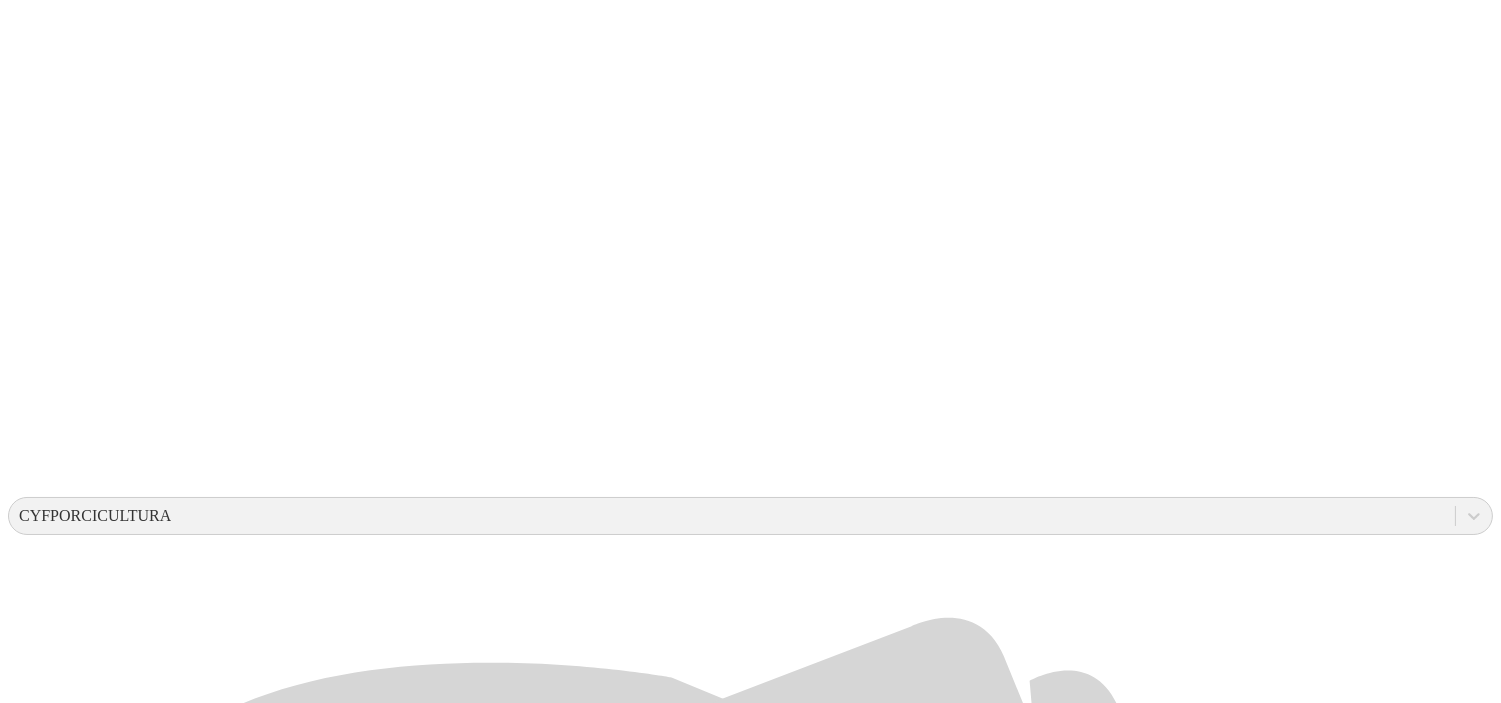 scroll, scrollTop: 313, scrollLeft: 0, axis: vertical 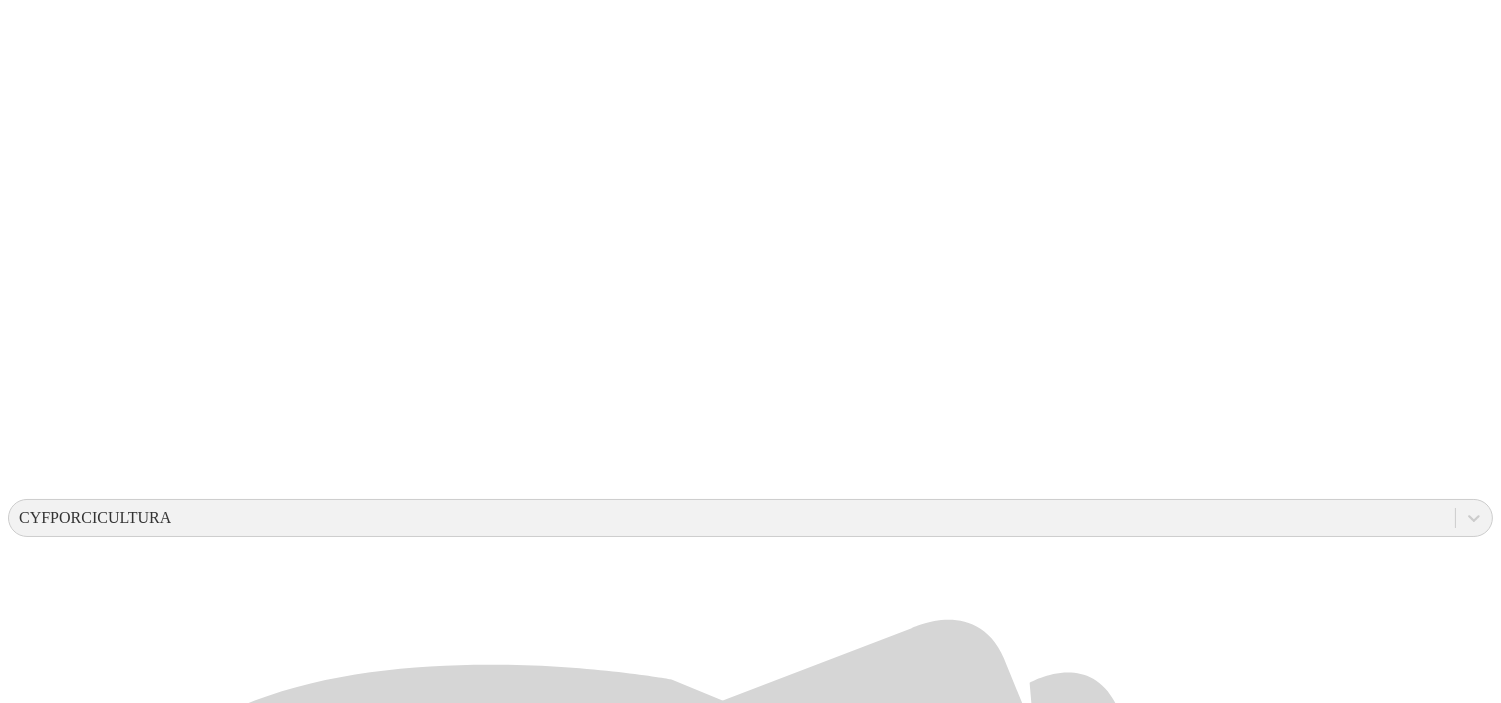 click on "[FIRST] [LAST] [LAST]" at bounding box center [750, 12632] 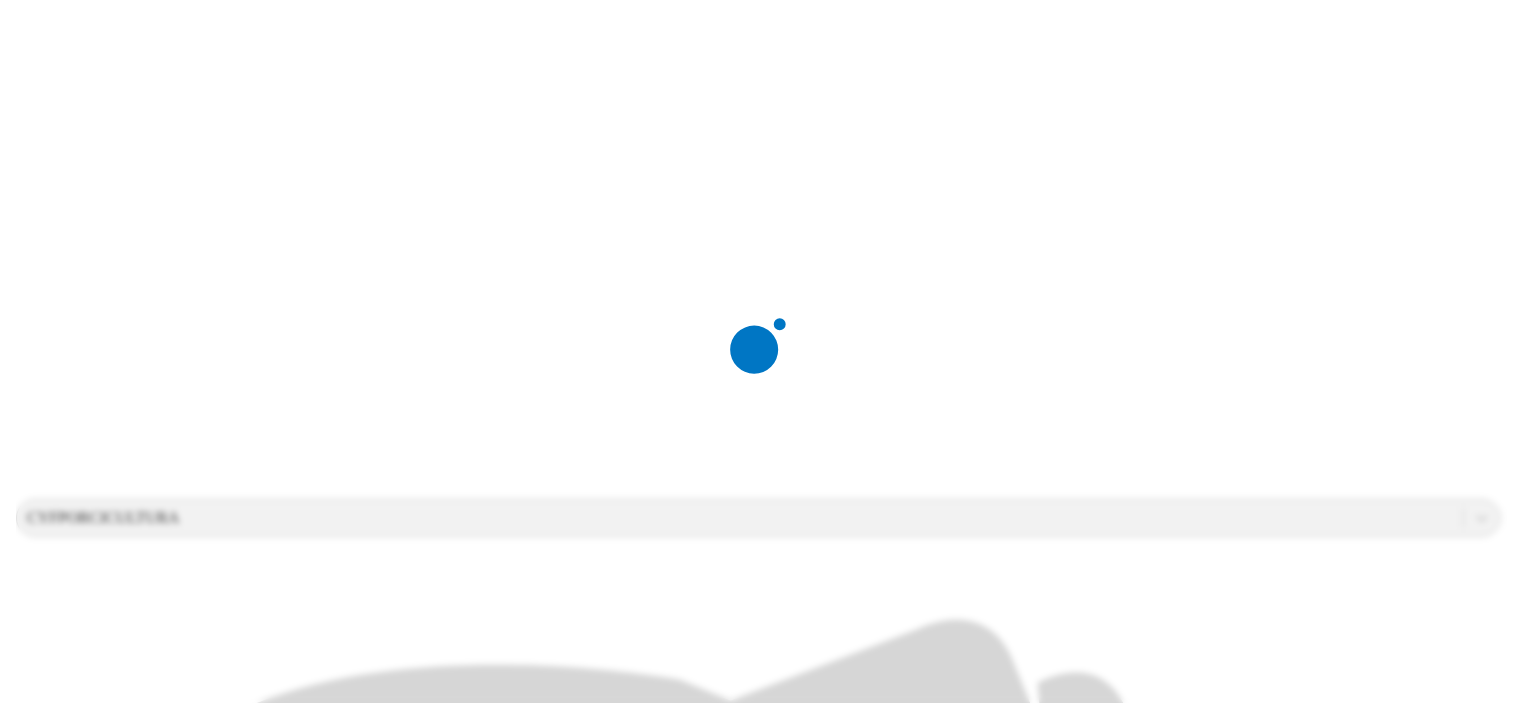 scroll, scrollTop: 0, scrollLeft: 0, axis: both 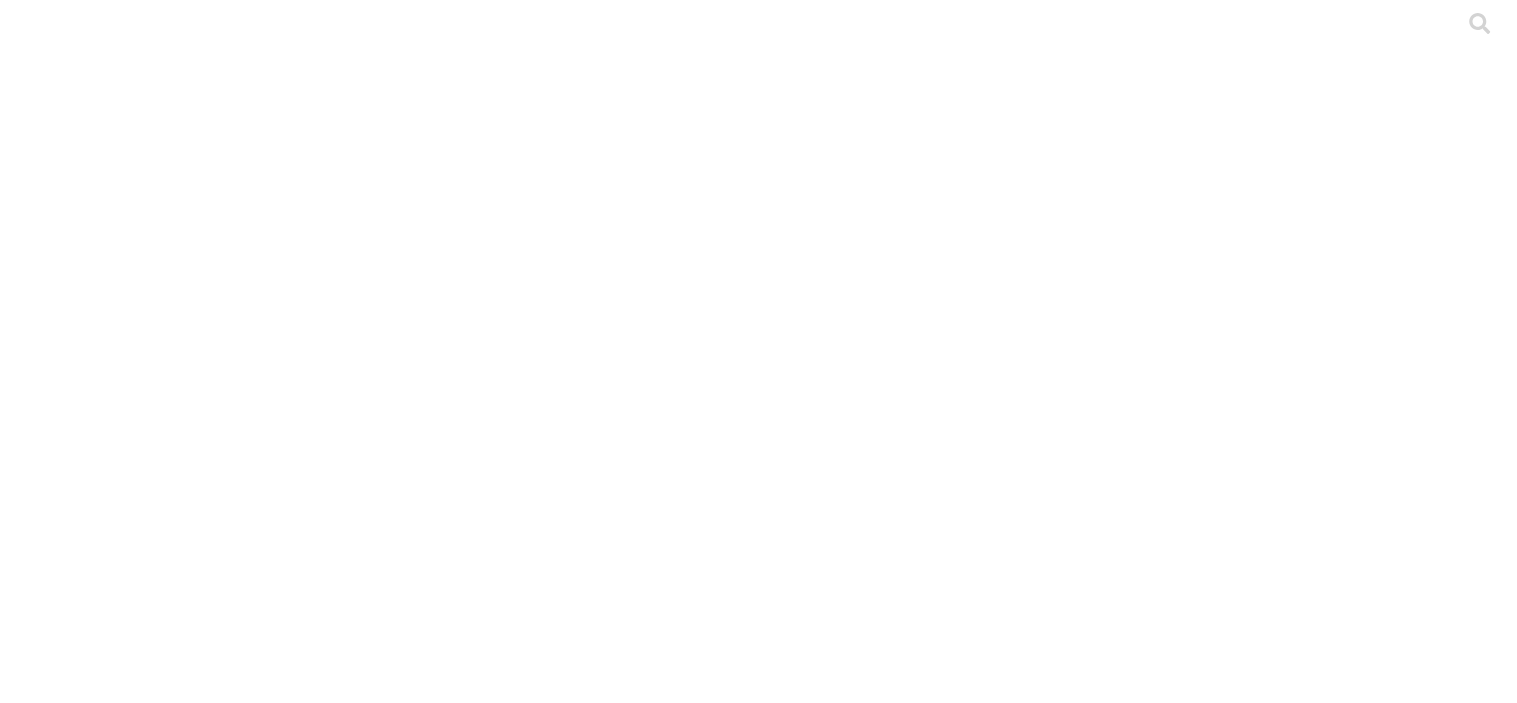 click on ".cls-1 {
fill: #d6d6d6;
}
CRIA" at bounding box center (758, 4702) 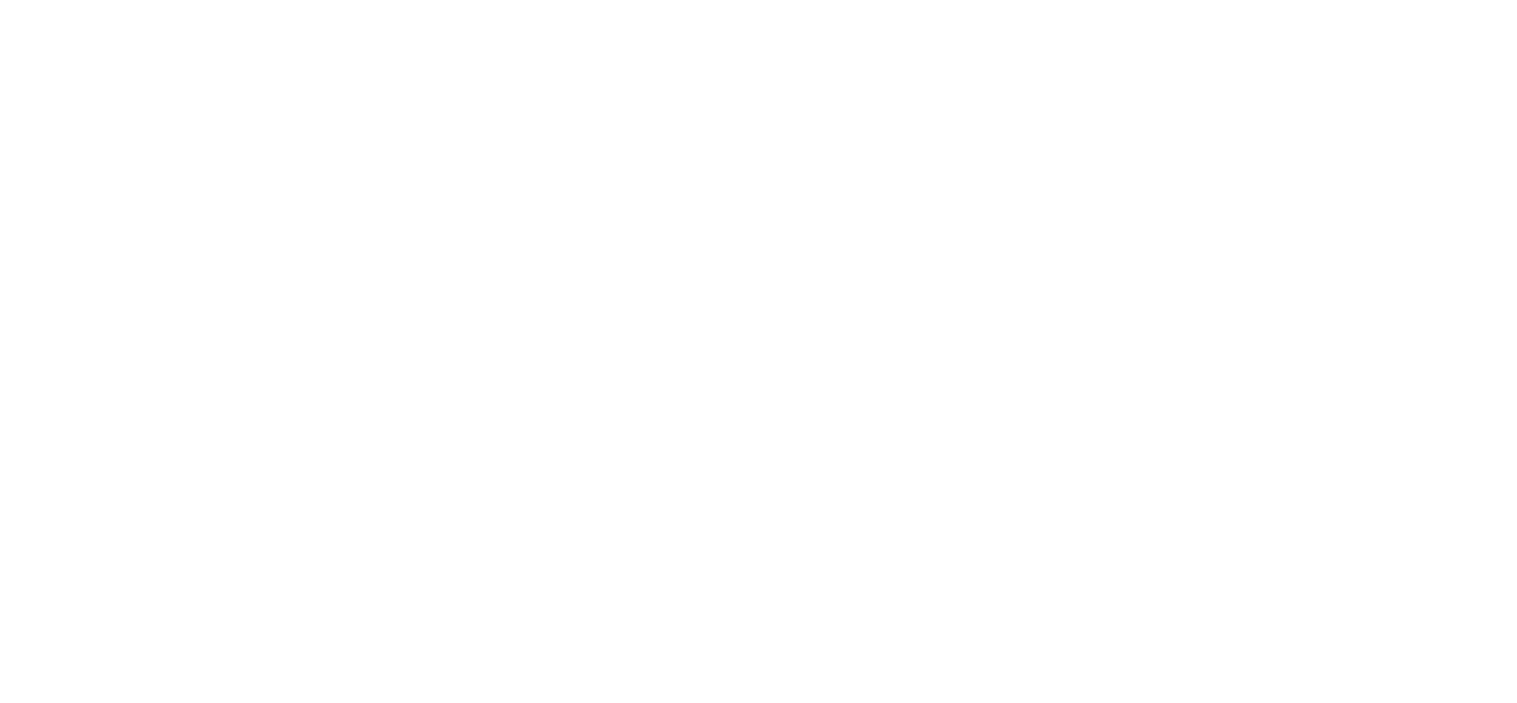 click on ".f833c649-ebfd-4bf3-83aa-e64b698d0dc5 {
fill: none;
stroke-linecap: round;
stroke-linejoin: round;
stroke-width: 3 !important;
}" 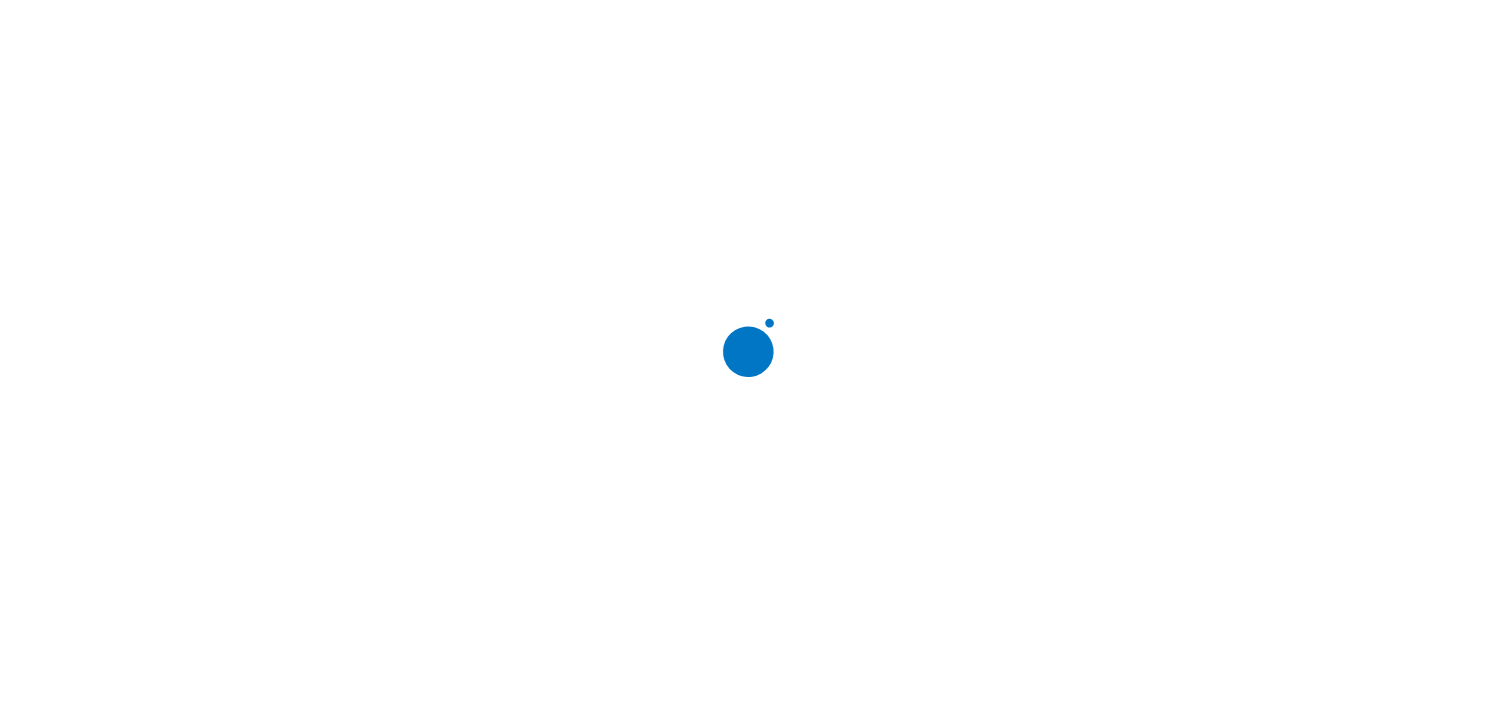 scroll, scrollTop: 0, scrollLeft: 0, axis: both 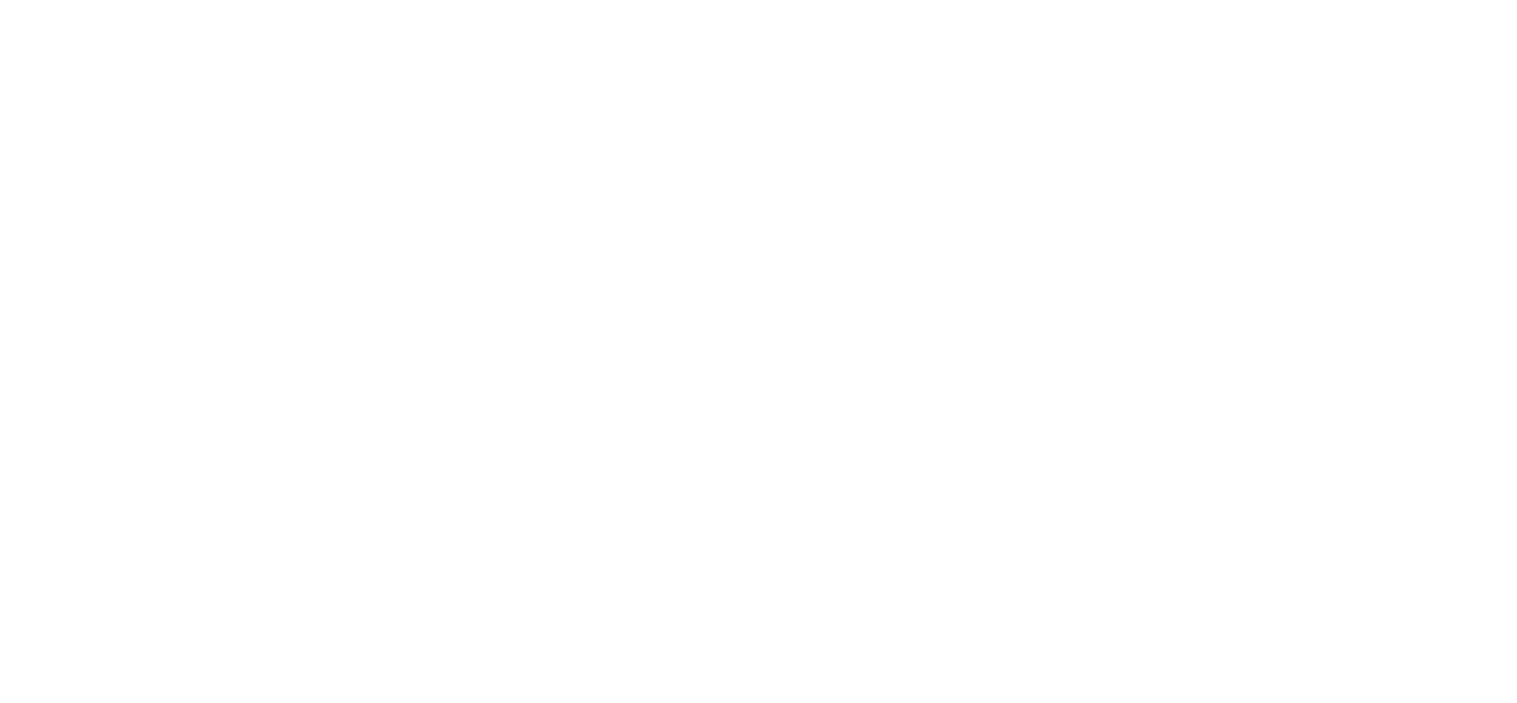 click on "File Manager" at bounding box center (758, 2506) 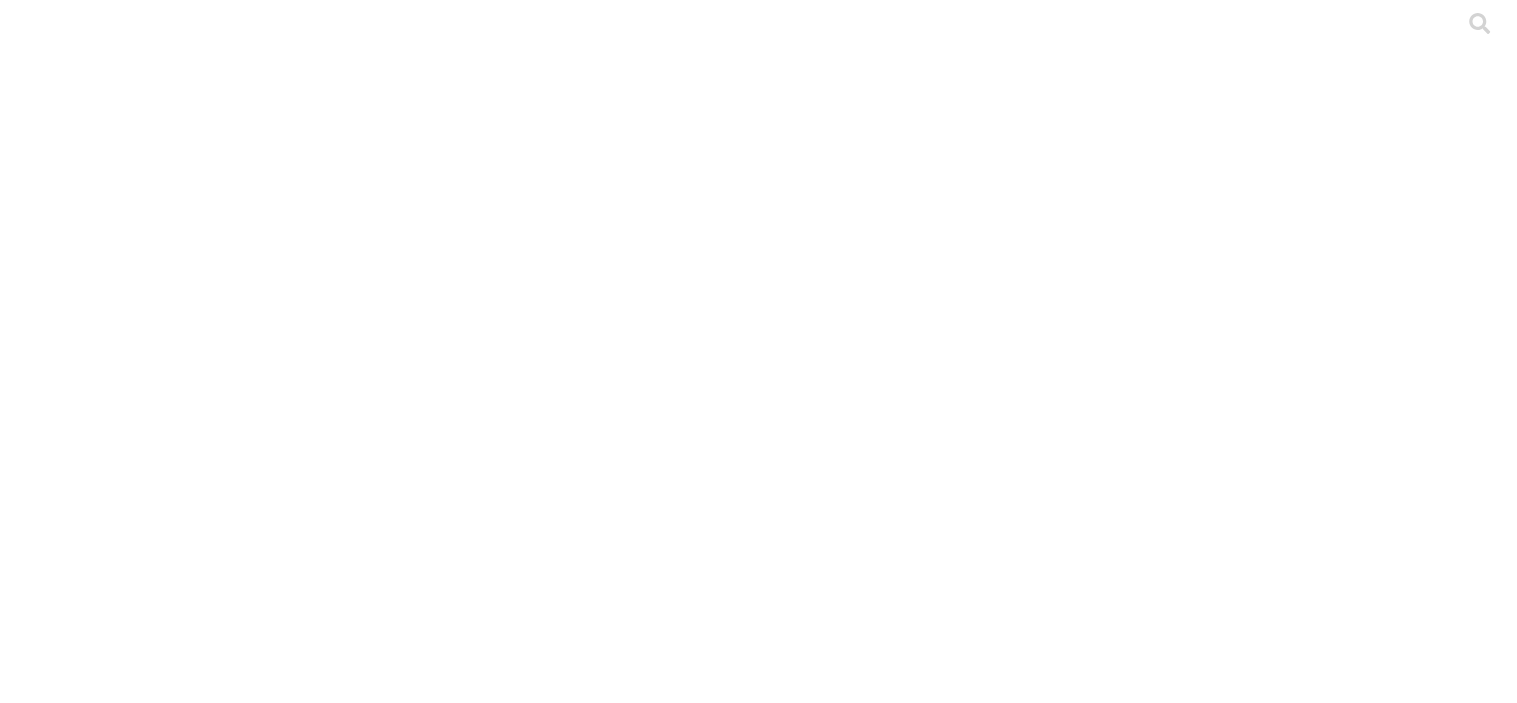 click on ".cls-1 {
fill: #d6d6d6;
}
ETL" at bounding box center [758, 3179] 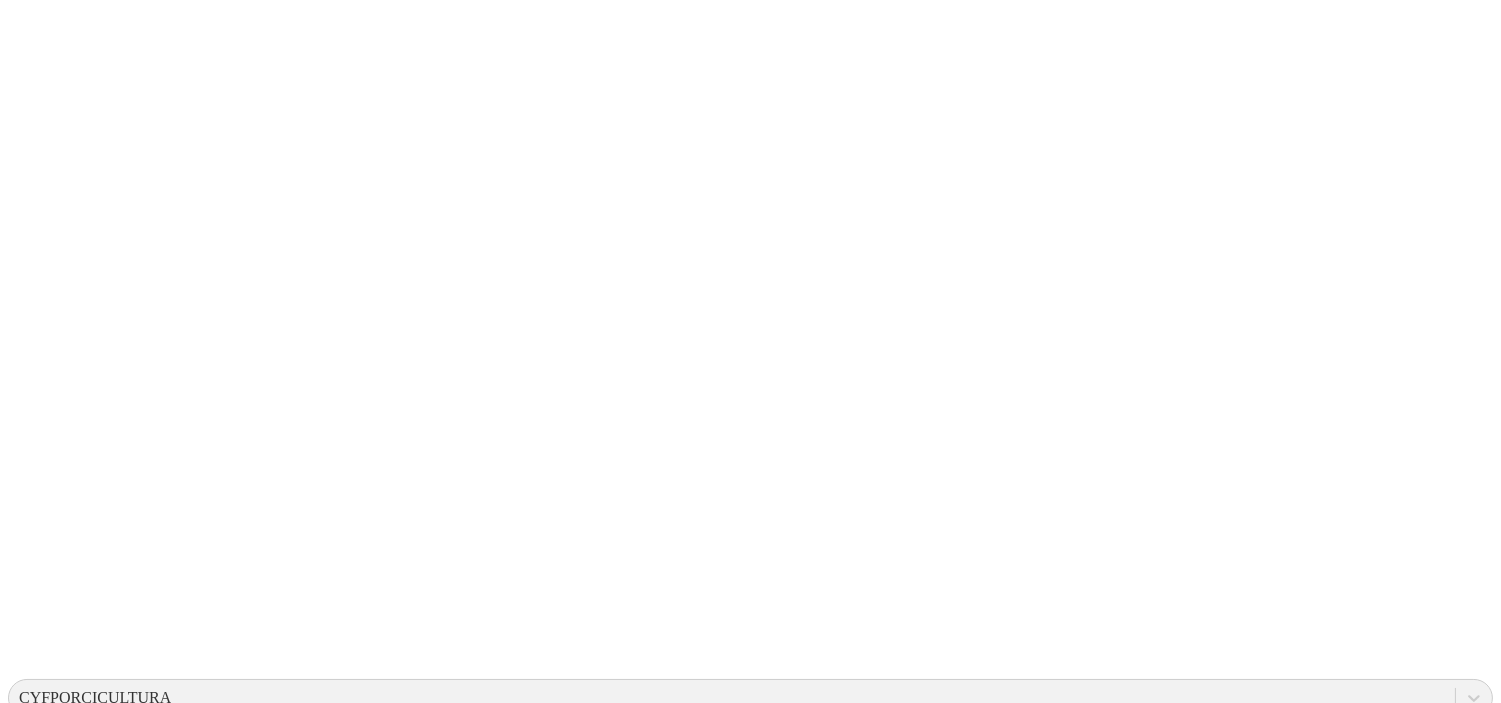 scroll, scrollTop: 177, scrollLeft: 0, axis: vertical 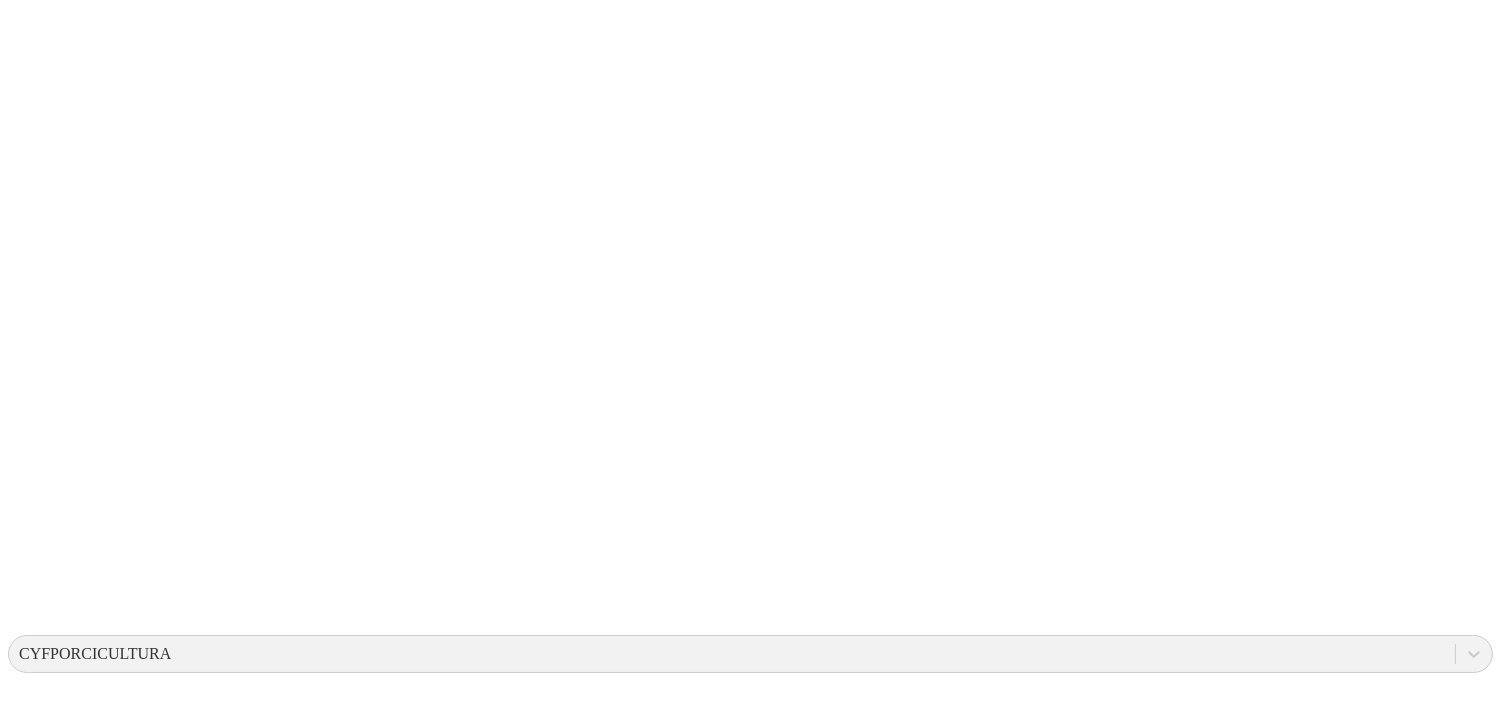 click on ".cls-1 {
fill: #d6d6d6;
}
EDINA LEONOR MOSCOTE AVILA" at bounding box center (750, 12023) 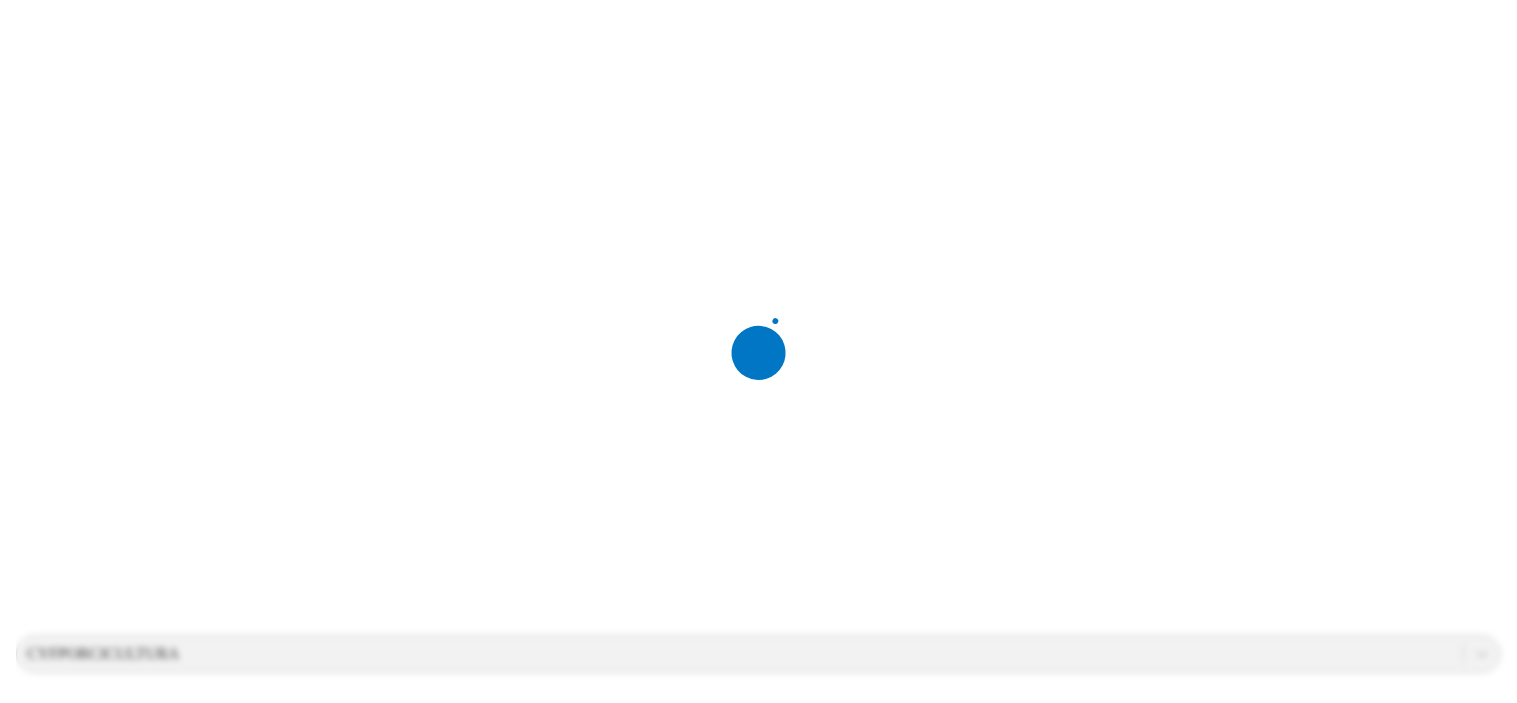 scroll, scrollTop: 0, scrollLeft: 0, axis: both 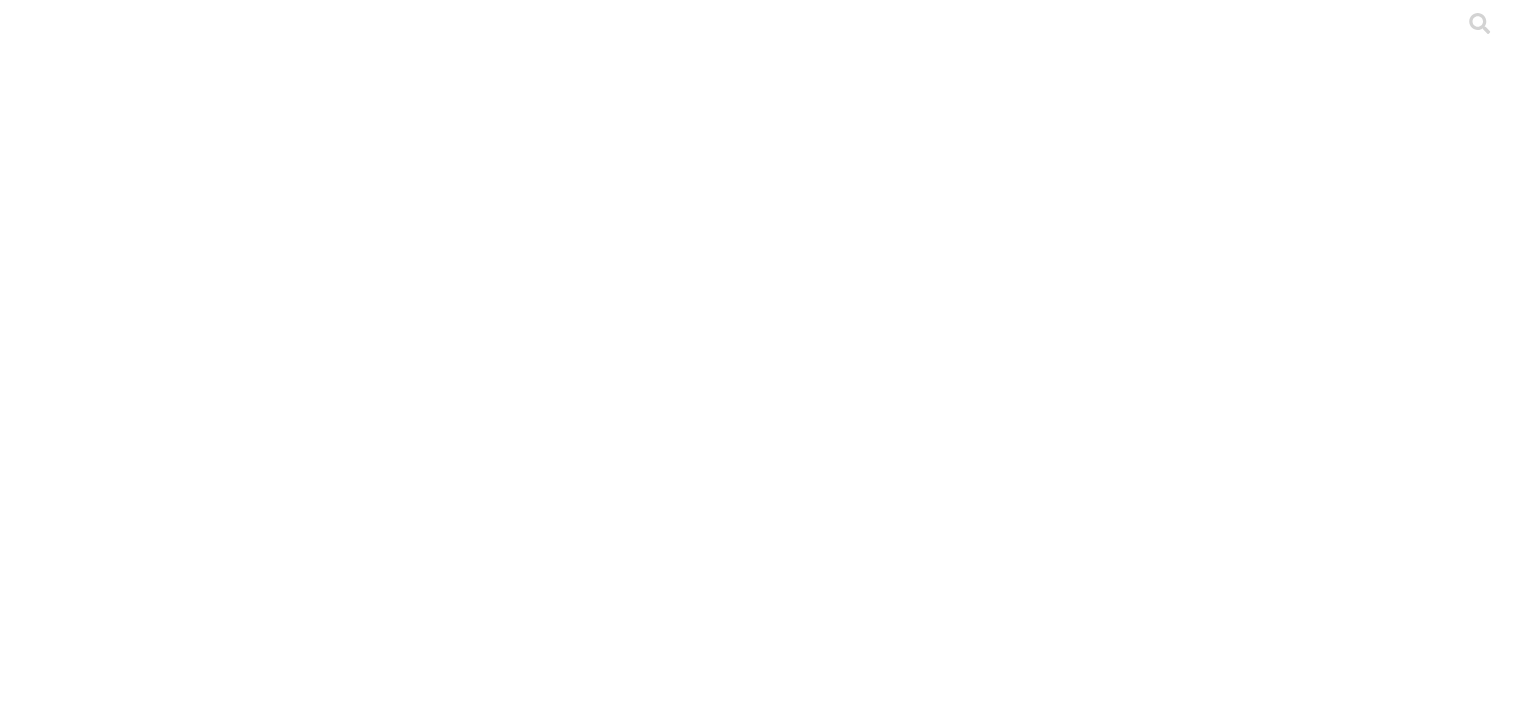 click on ".cls-1 {
fill: #d6d6d6;
}
CRIA" at bounding box center [758, 4702] 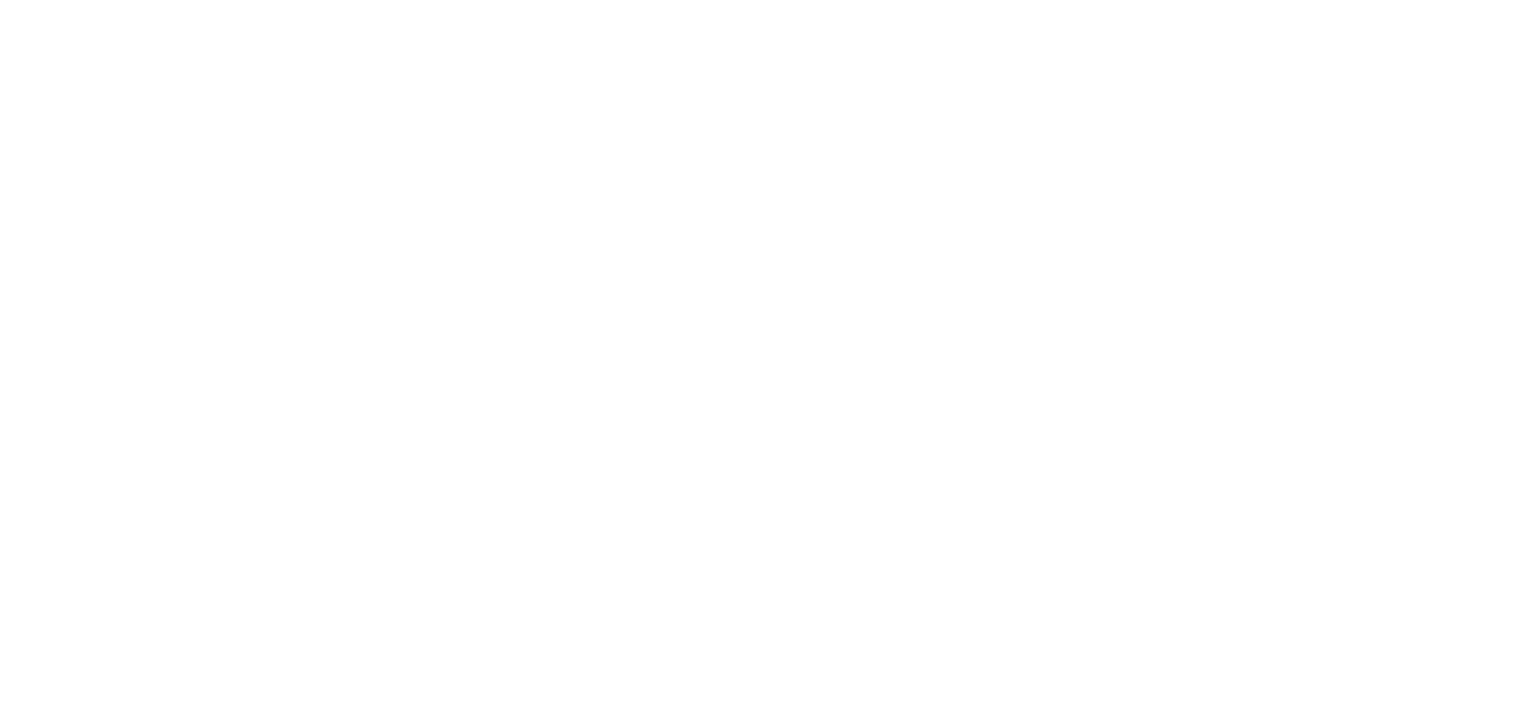 click on ".f833c649-ebfd-4bf3-83aa-e64b698d0dc5 {
fill: none;
stroke-linecap: round;
stroke-linejoin: round;
stroke-width: 3 !important;
}" 